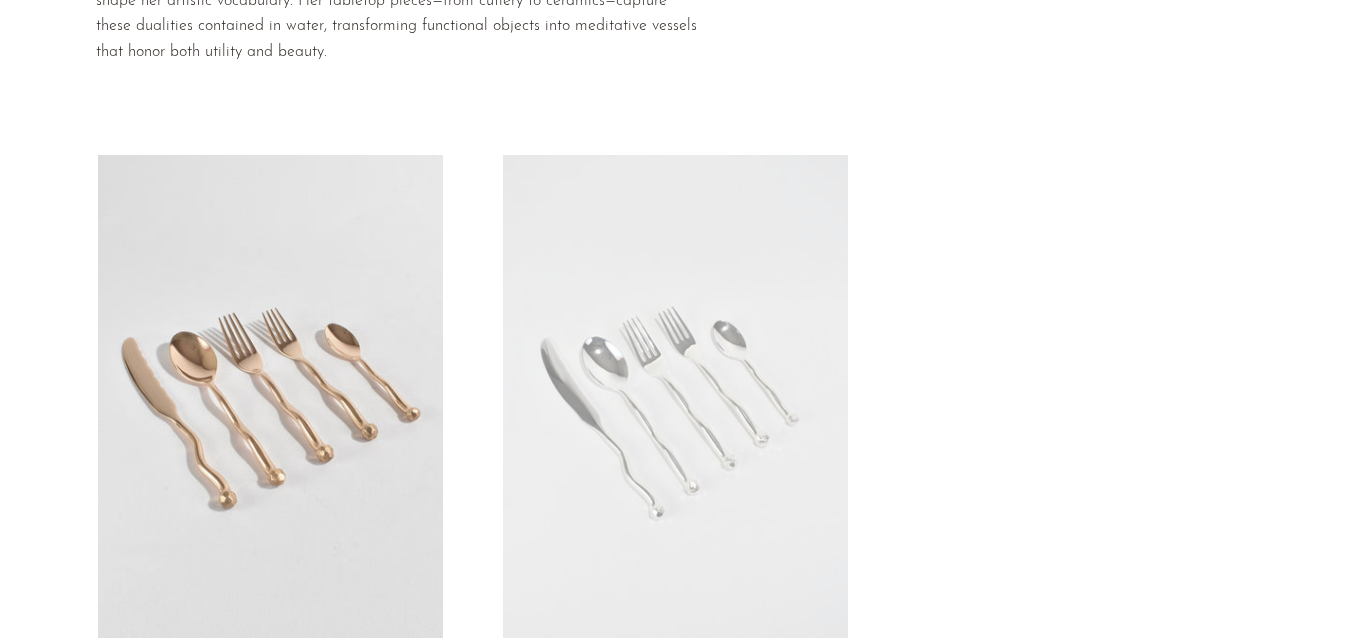 scroll, scrollTop: 0, scrollLeft: 0, axis: both 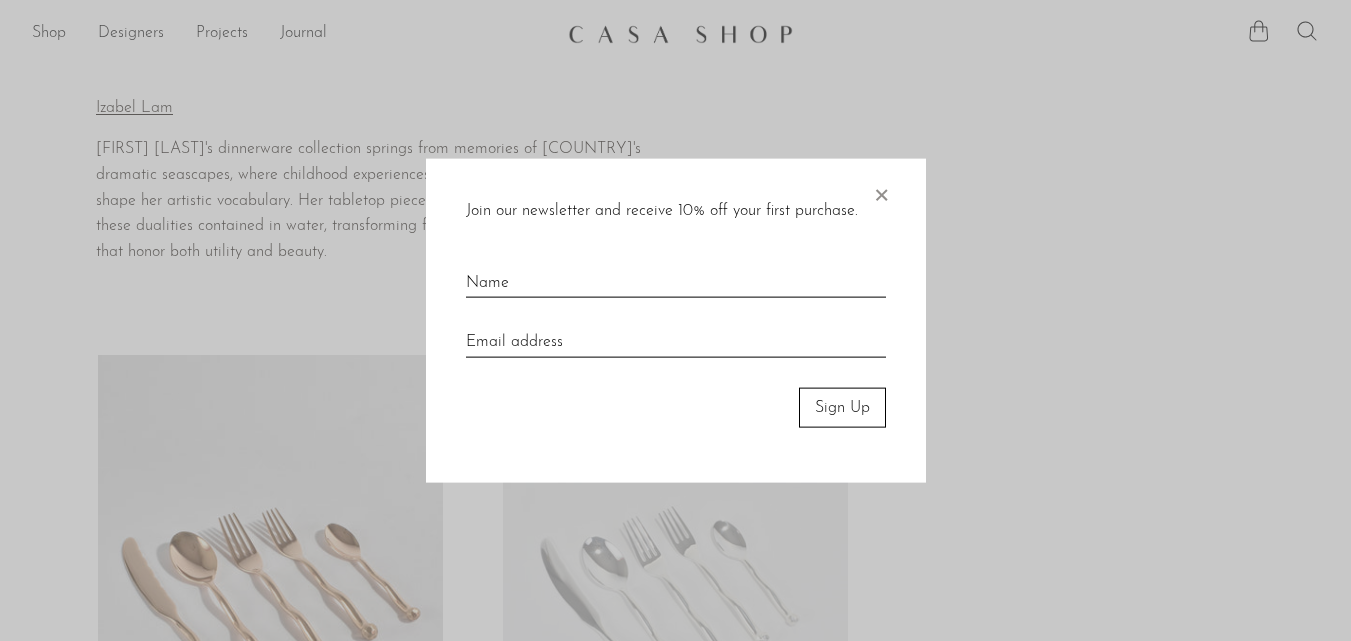click on "×" at bounding box center [881, 190] 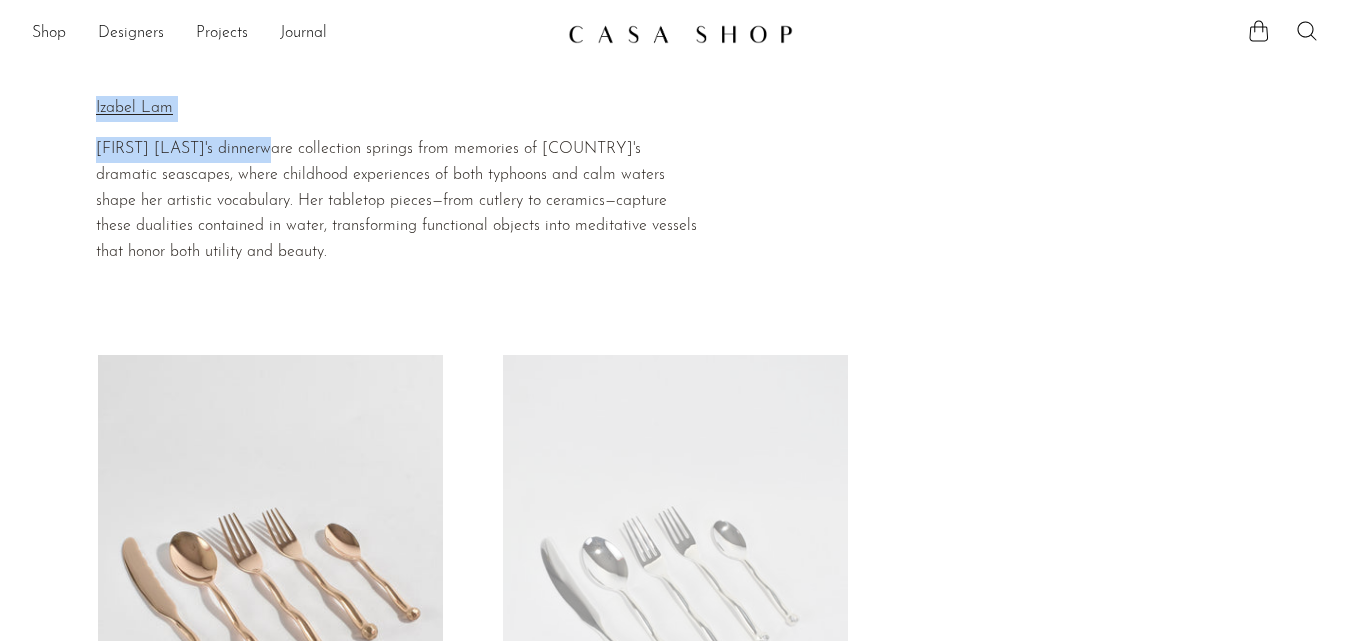 drag, startPoint x: 95, startPoint y: 146, endPoint x: 263, endPoint y: 153, distance: 168.14577 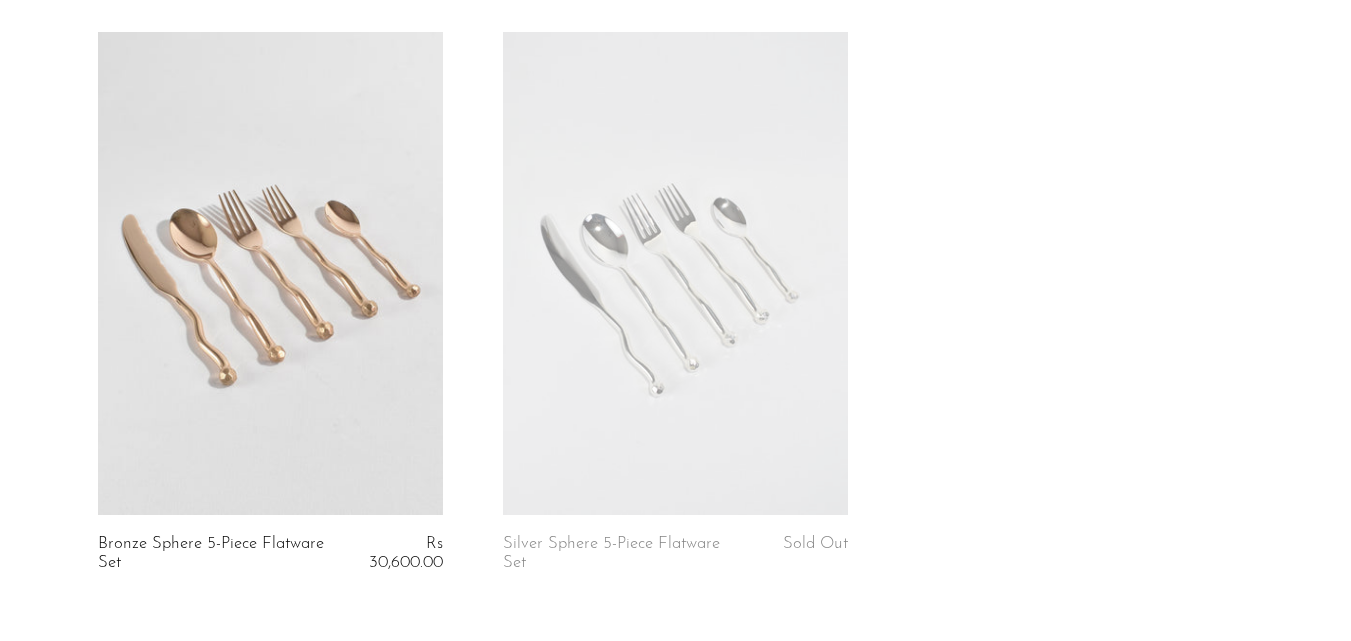 scroll, scrollTop: 314, scrollLeft: 0, axis: vertical 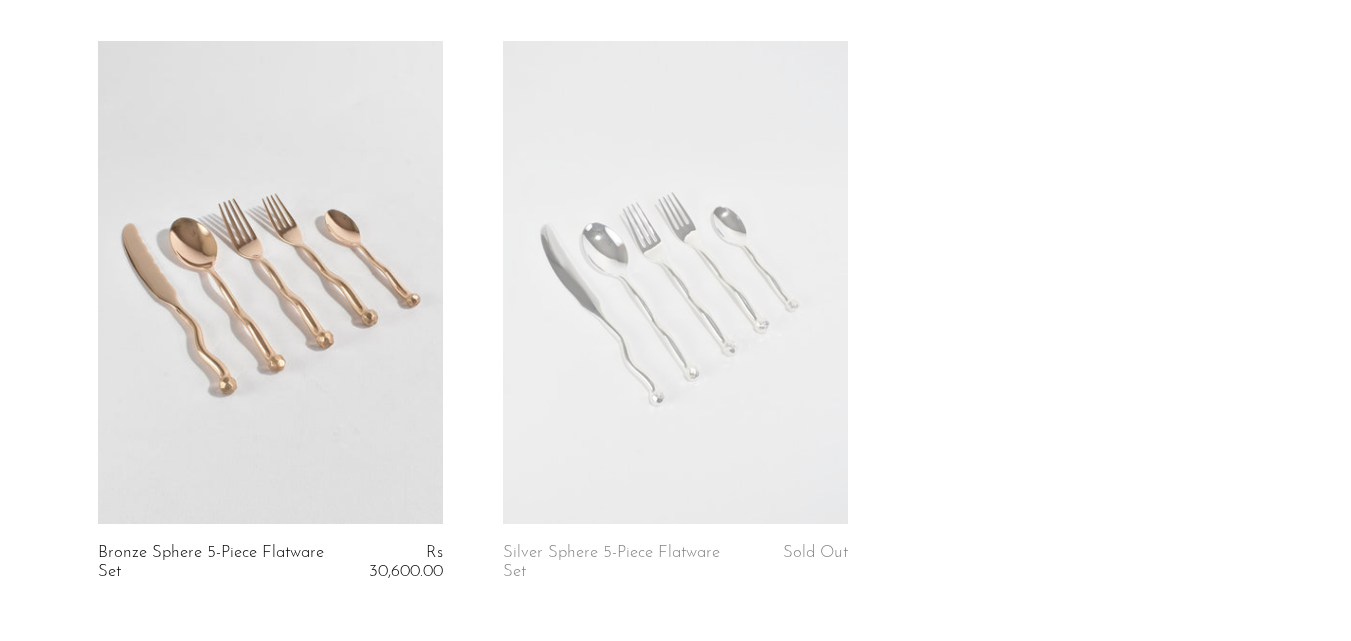 click at bounding box center (270, 282) 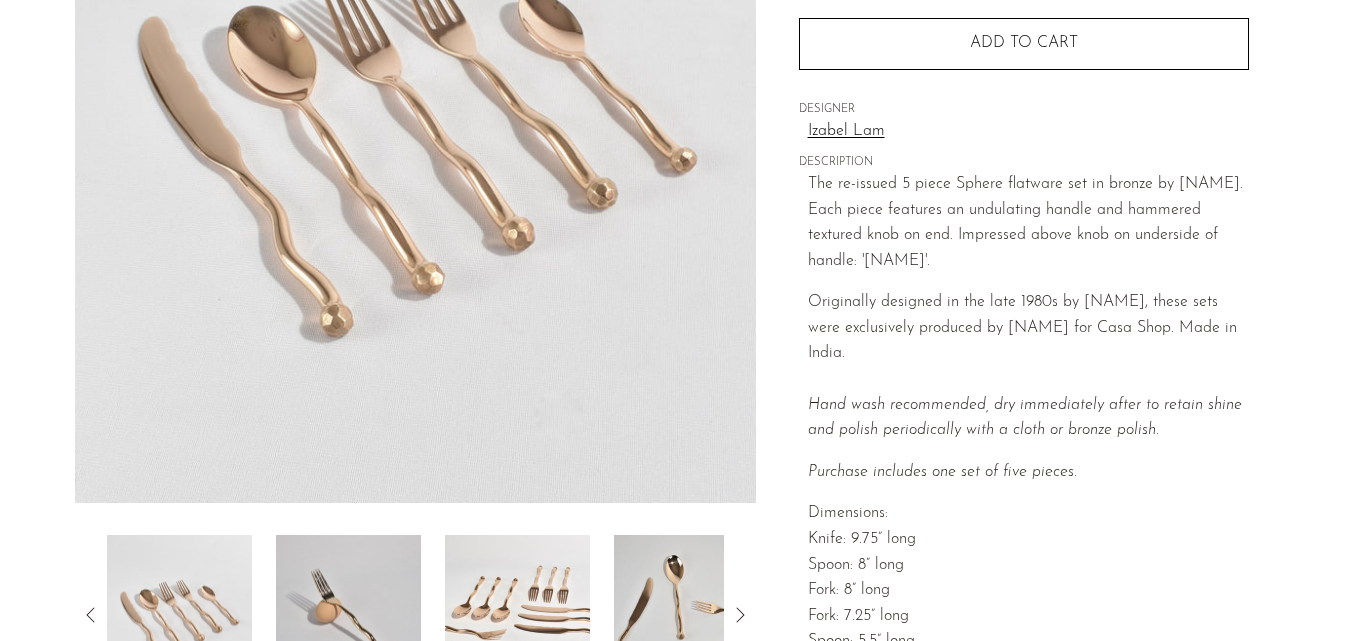 scroll, scrollTop: 500, scrollLeft: 0, axis: vertical 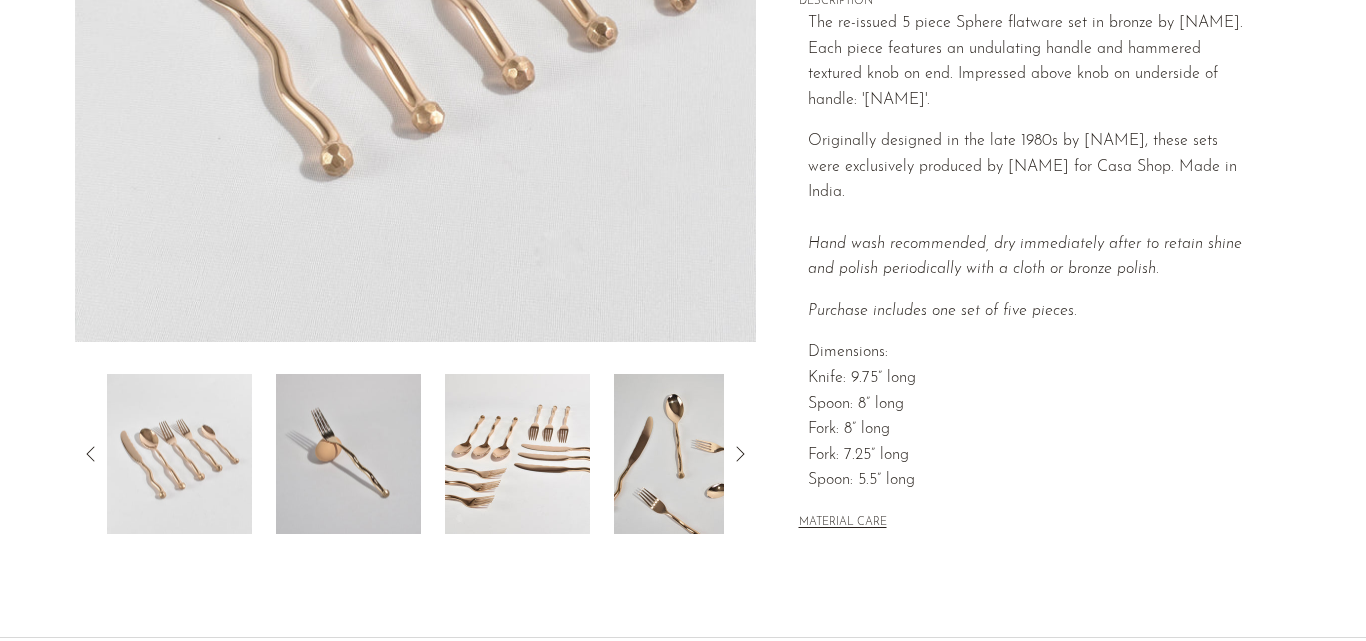 click at bounding box center (348, 454) 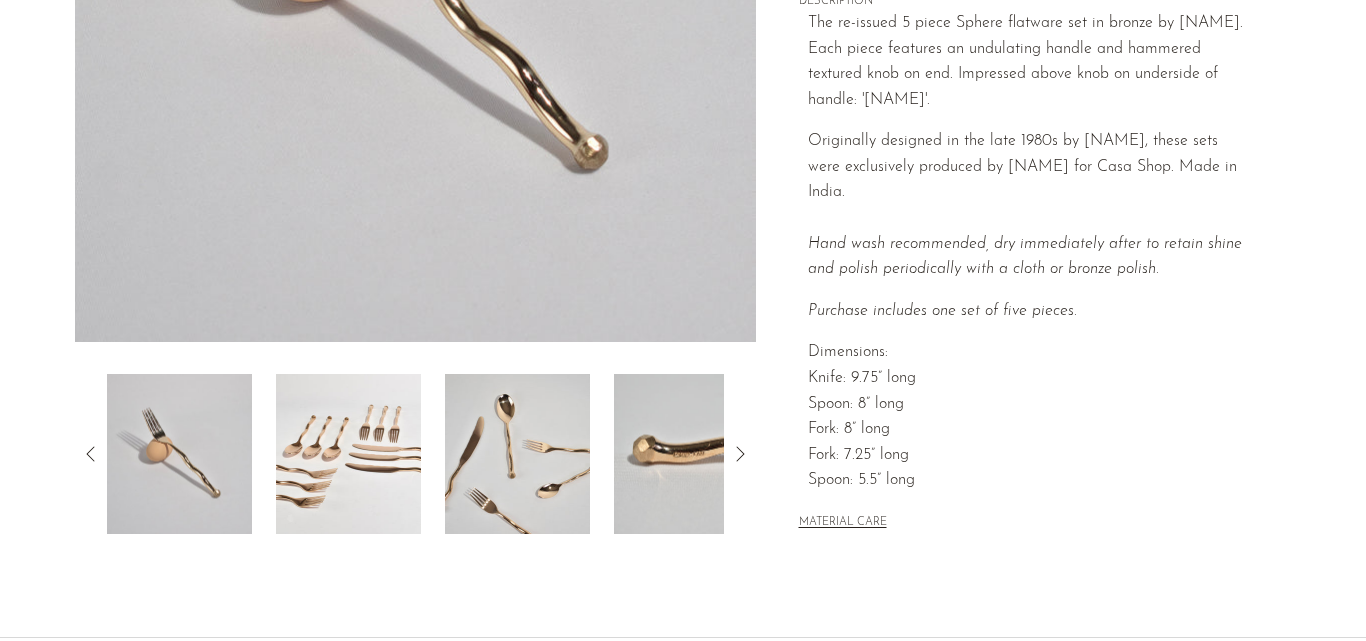 click at bounding box center (517, 454) 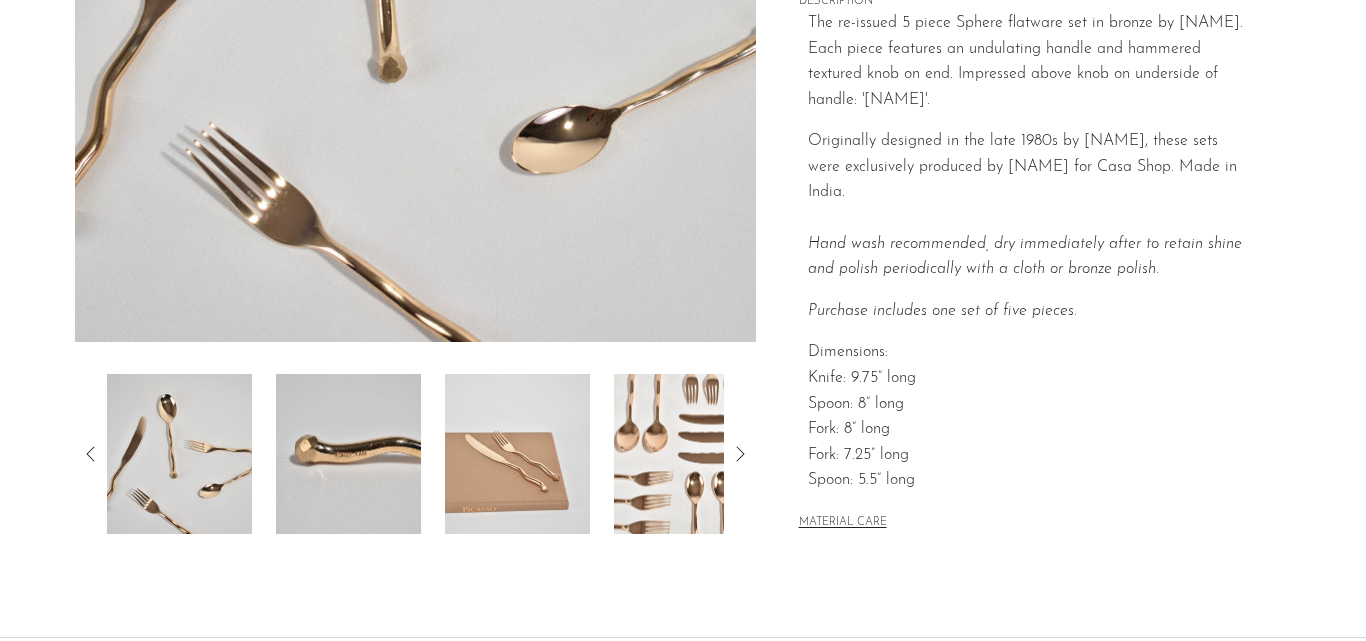 click at bounding box center (348, 454) 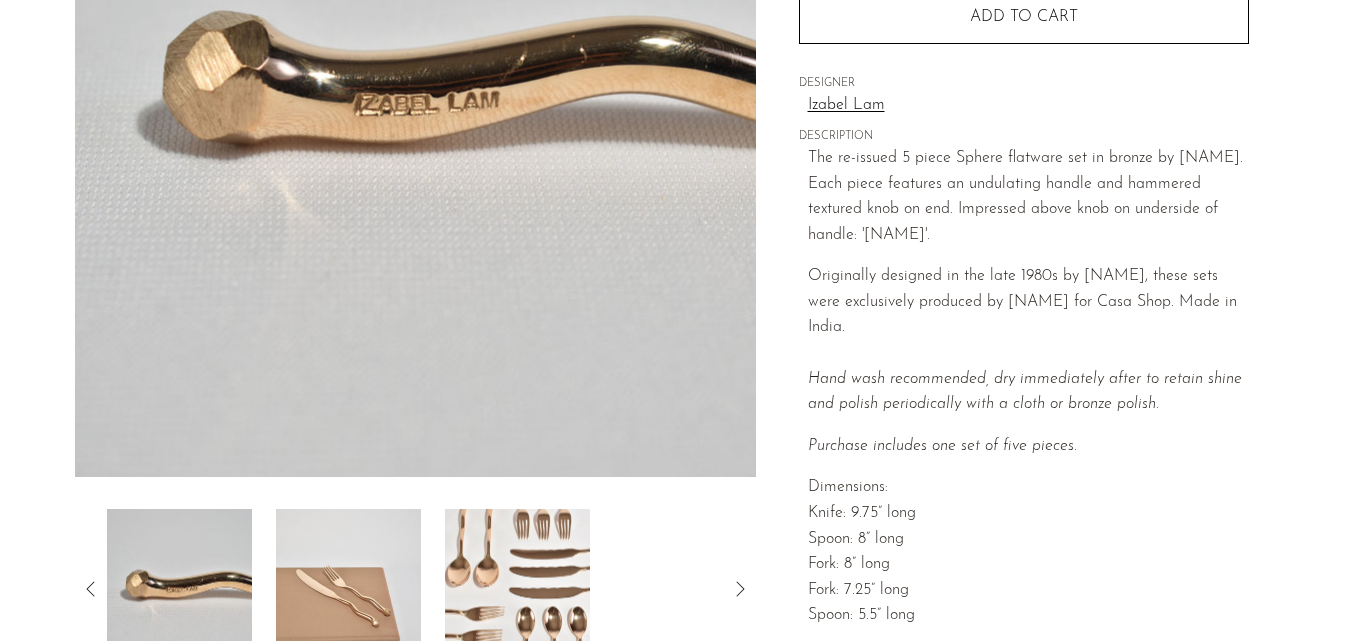 scroll, scrollTop: 400, scrollLeft: 0, axis: vertical 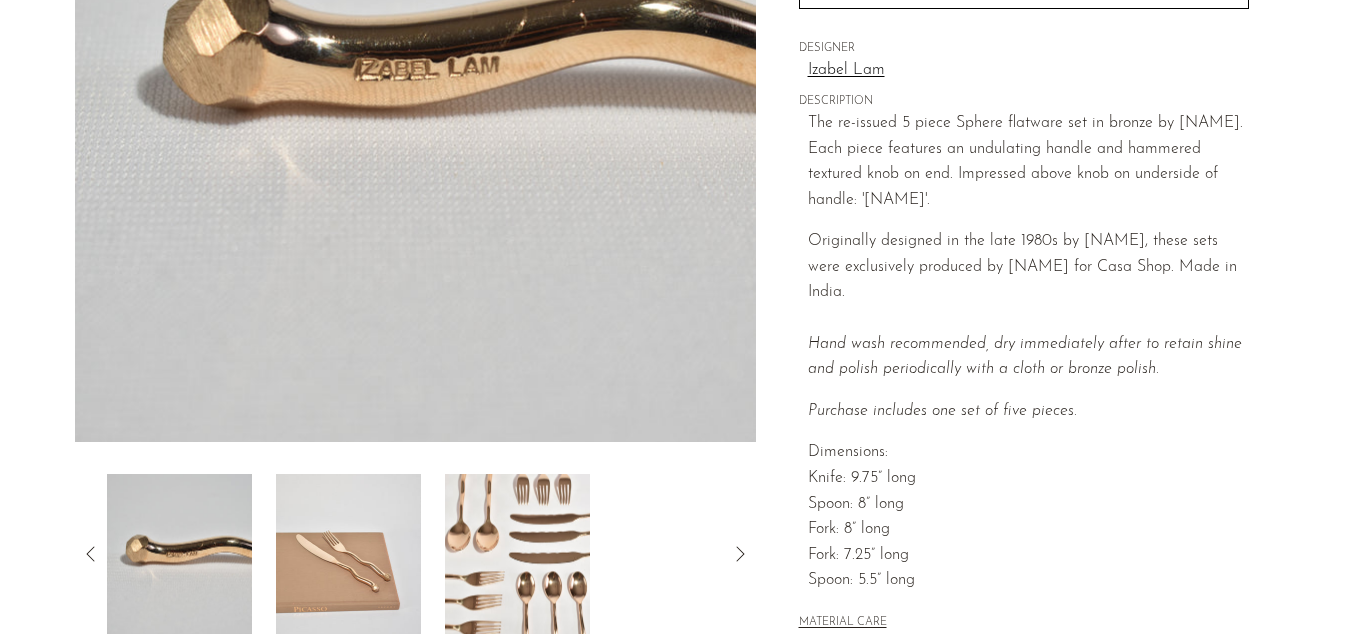 click at bounding box center [517, 554] 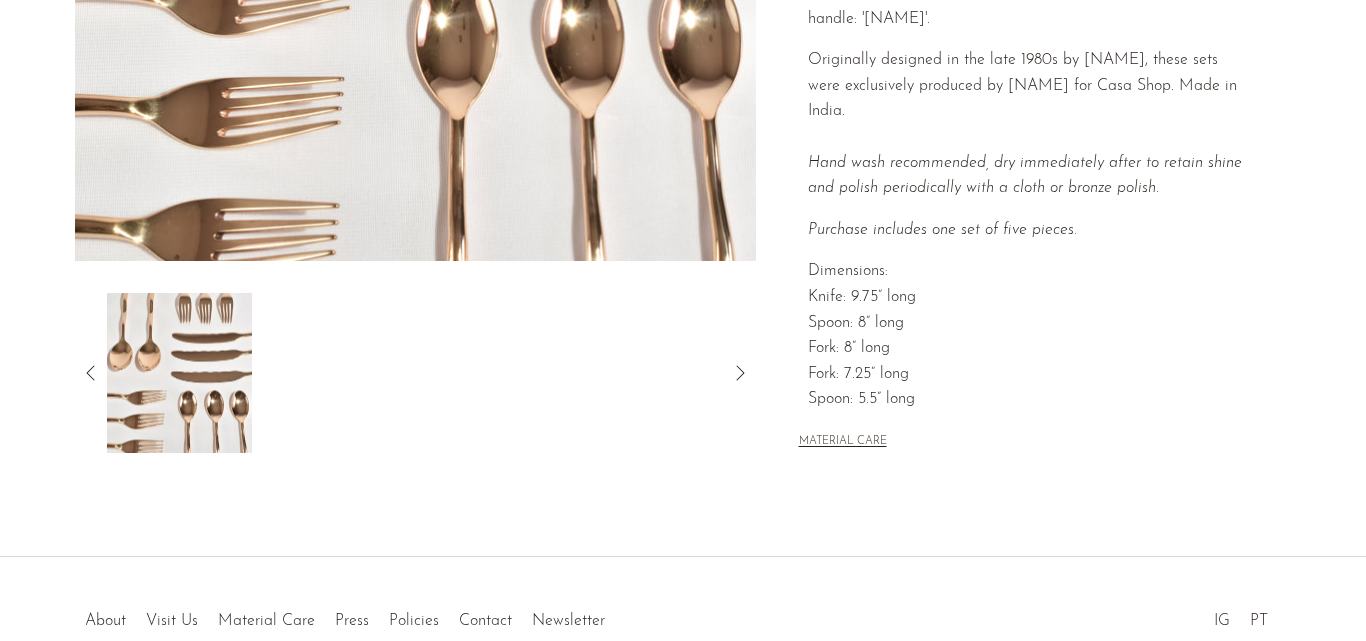 scroll, scrollTop: 600, scrollLeft: 0, axis: vertical 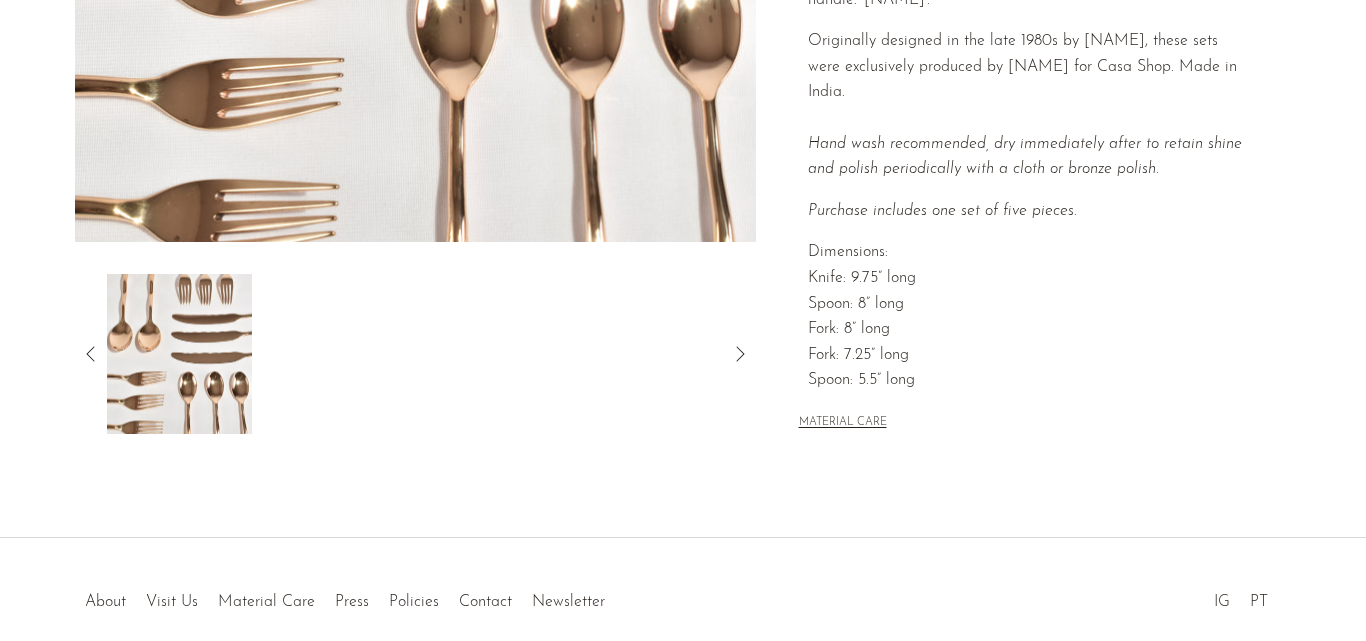 click 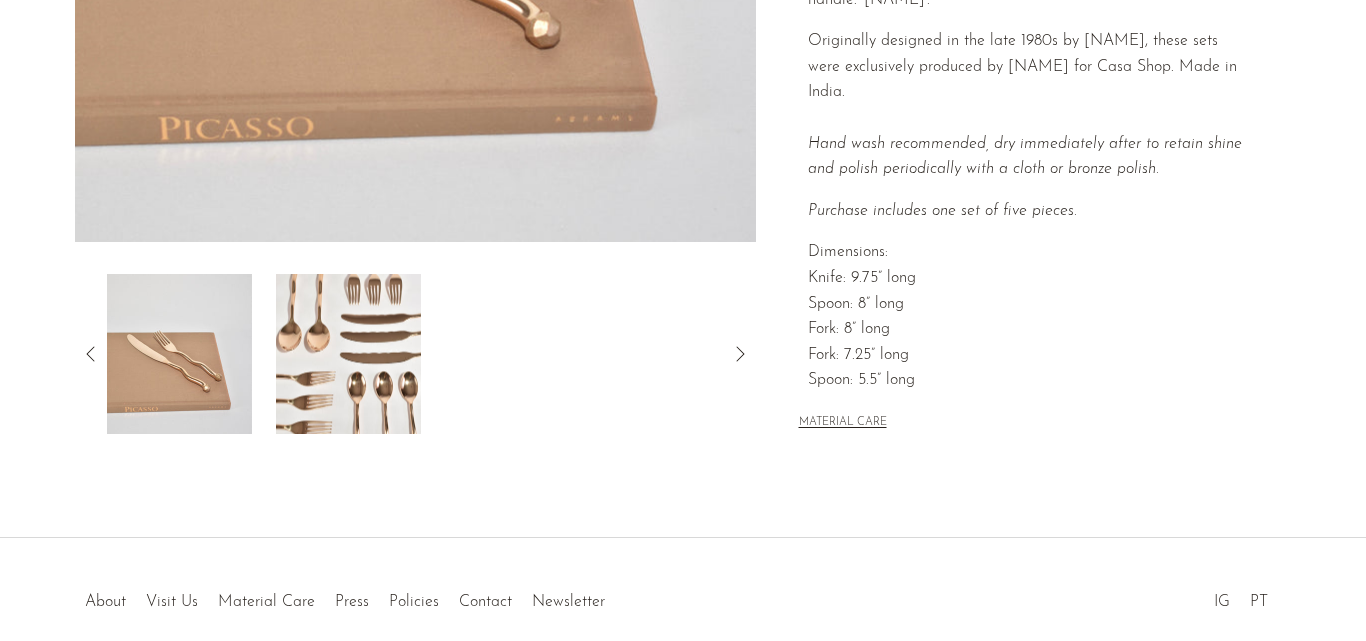 click at bounding box center [179, 354] 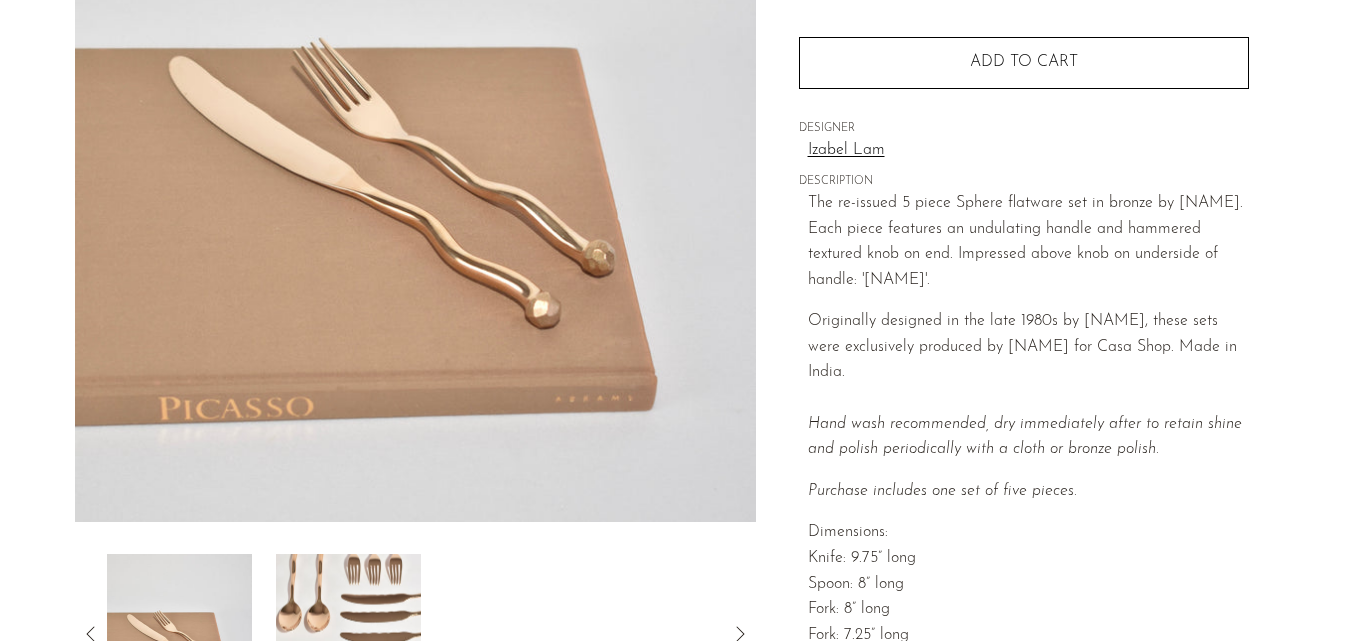 scroll, scrollTop: 300, scrollLeft: 0, axis: vertical 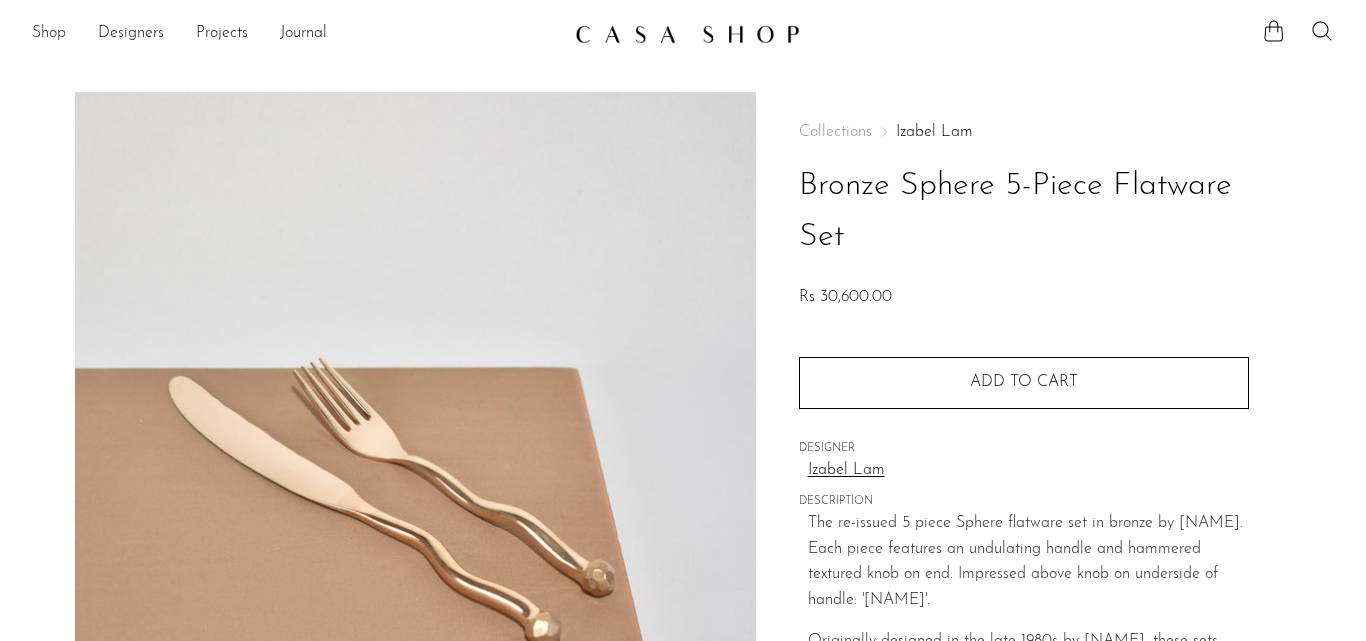 click on "Shop" at bounding box center (49, 34) 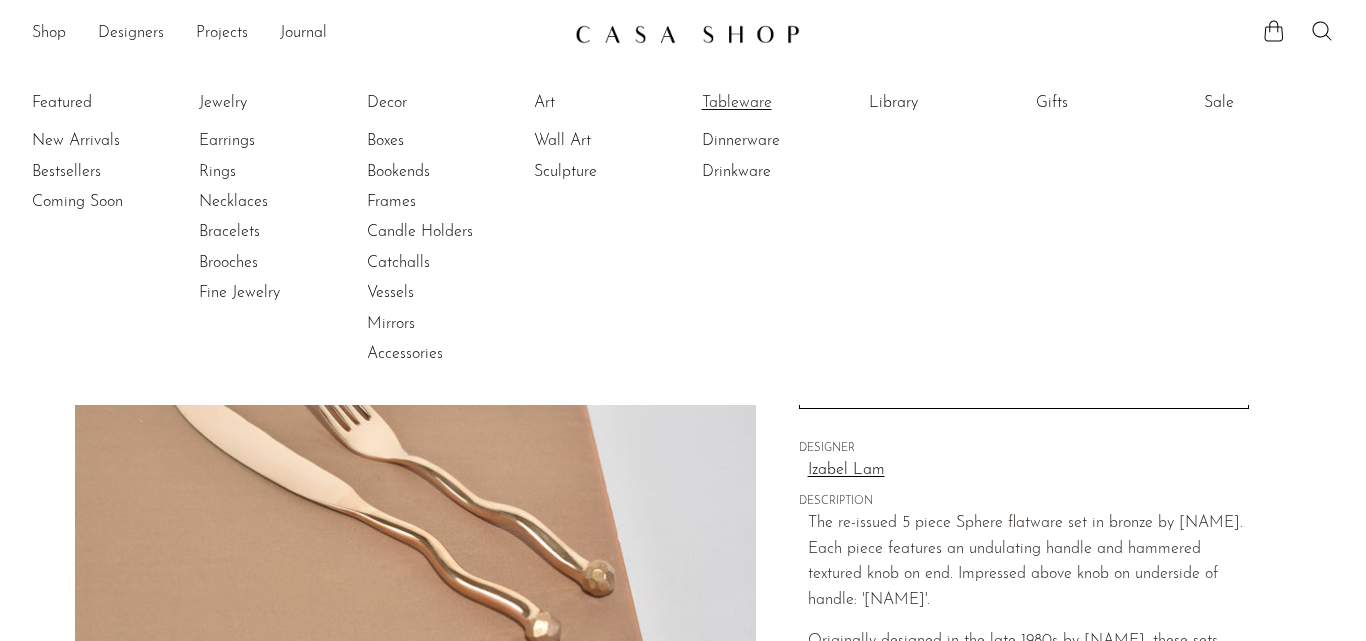 click on "Tableware" at bounding box center (777, 103) 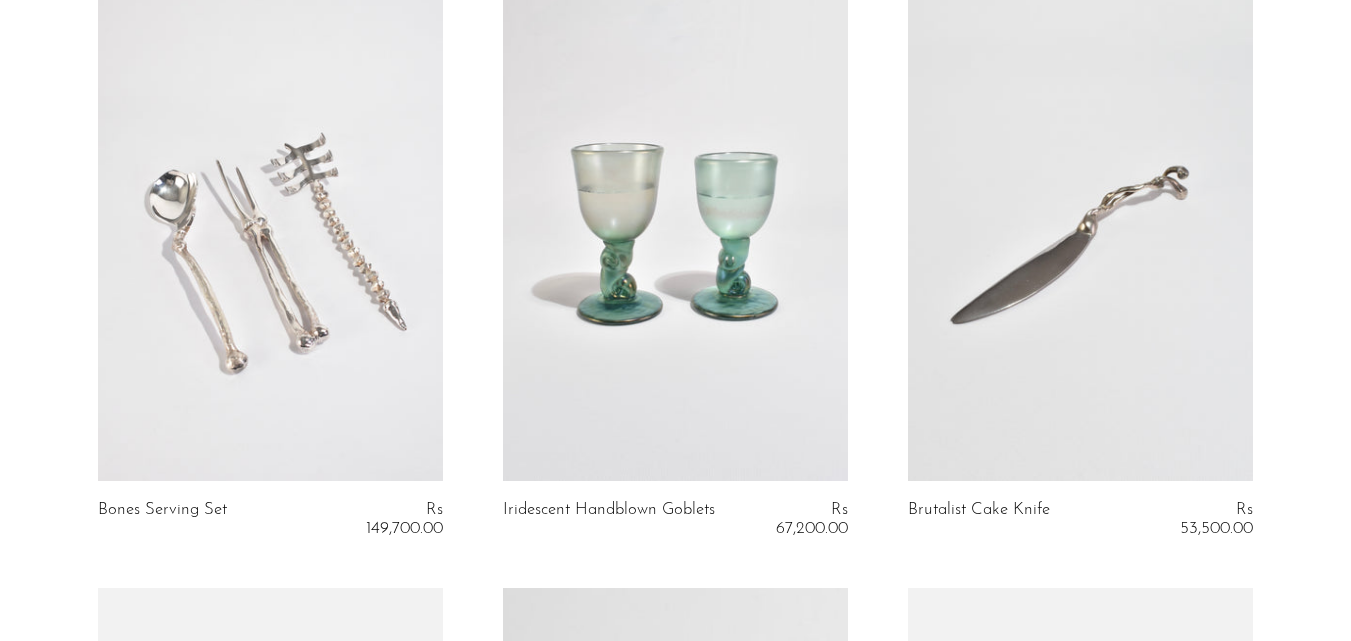 scroll, scrollTop: 200, scrollLeft: 0, axis: vertical 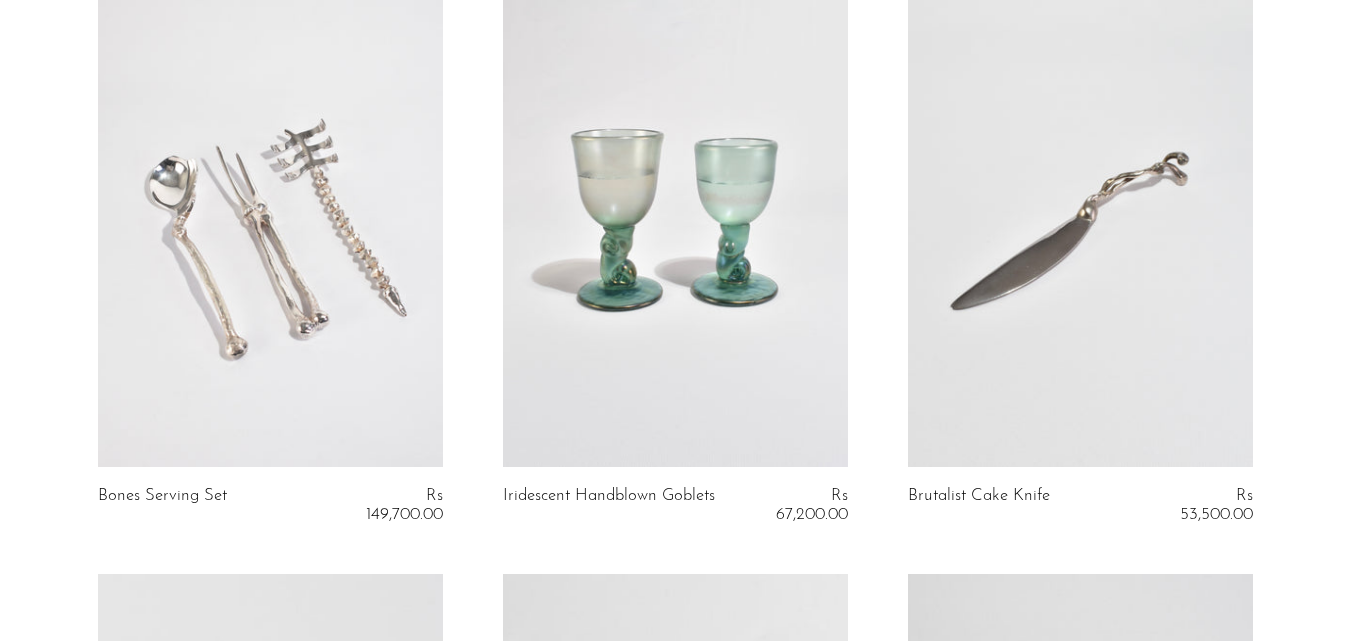 click at bounding box center (270, 225) 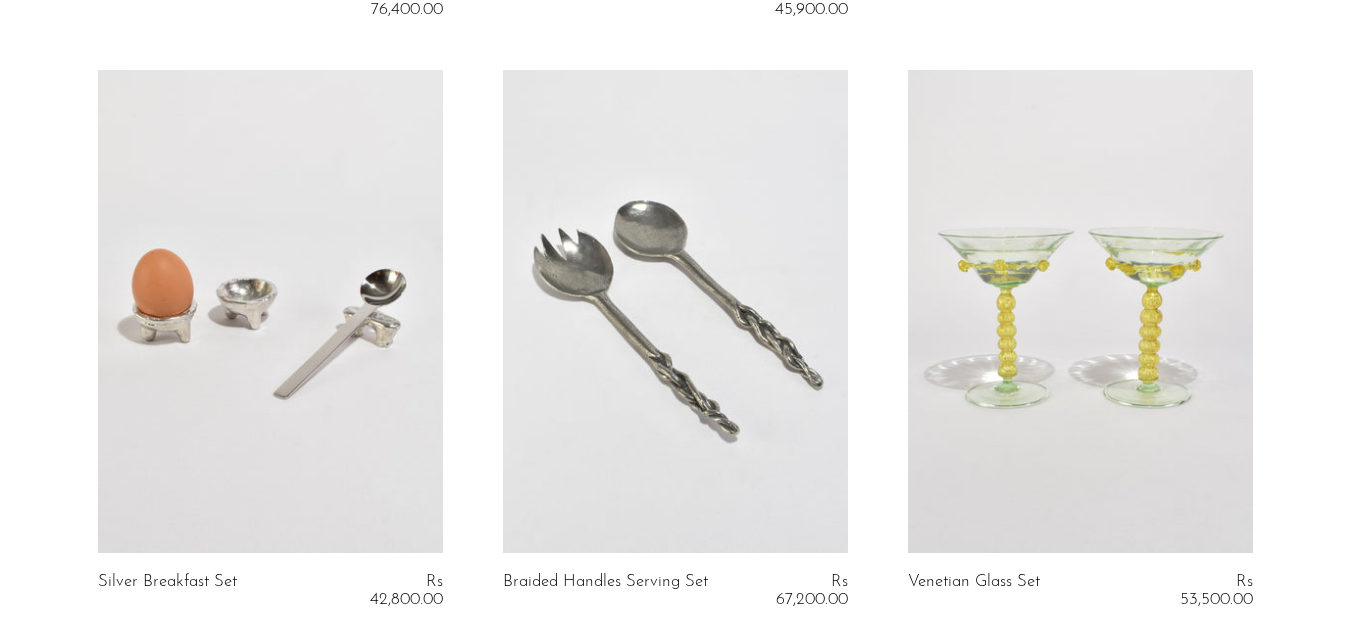 scroll, scrollTop: 1900, scrollLeft: 0, axis: vertical 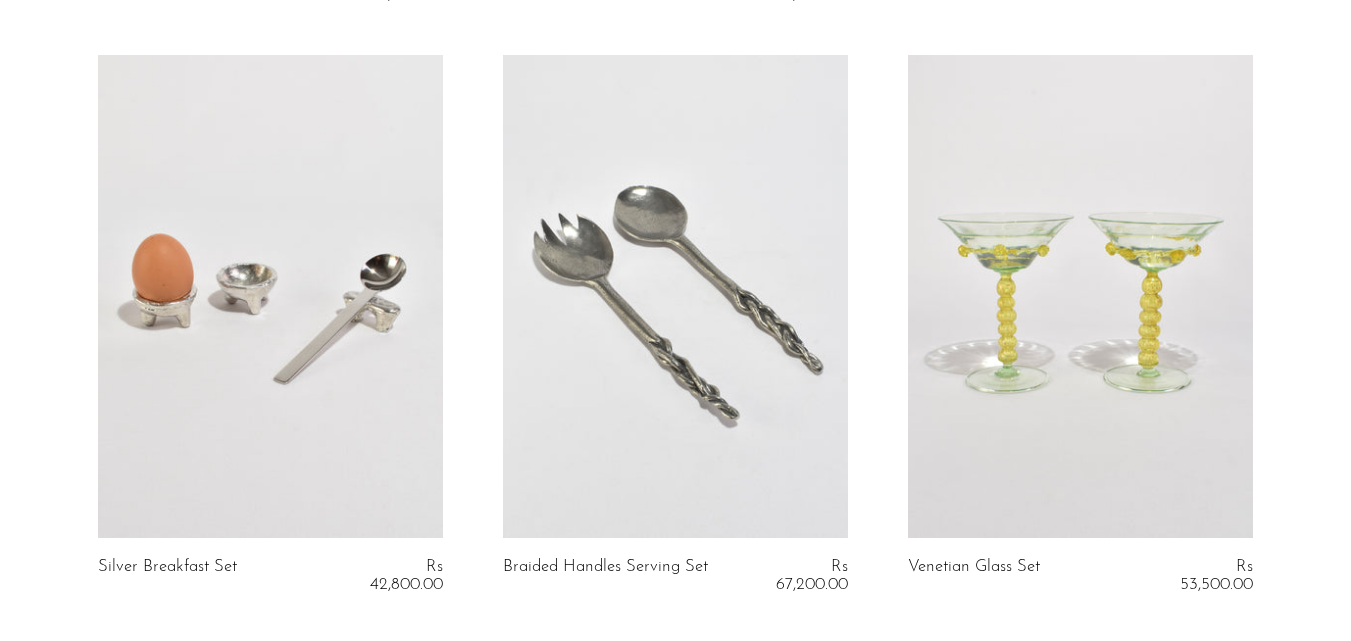 click at bounding box center (675, 296) 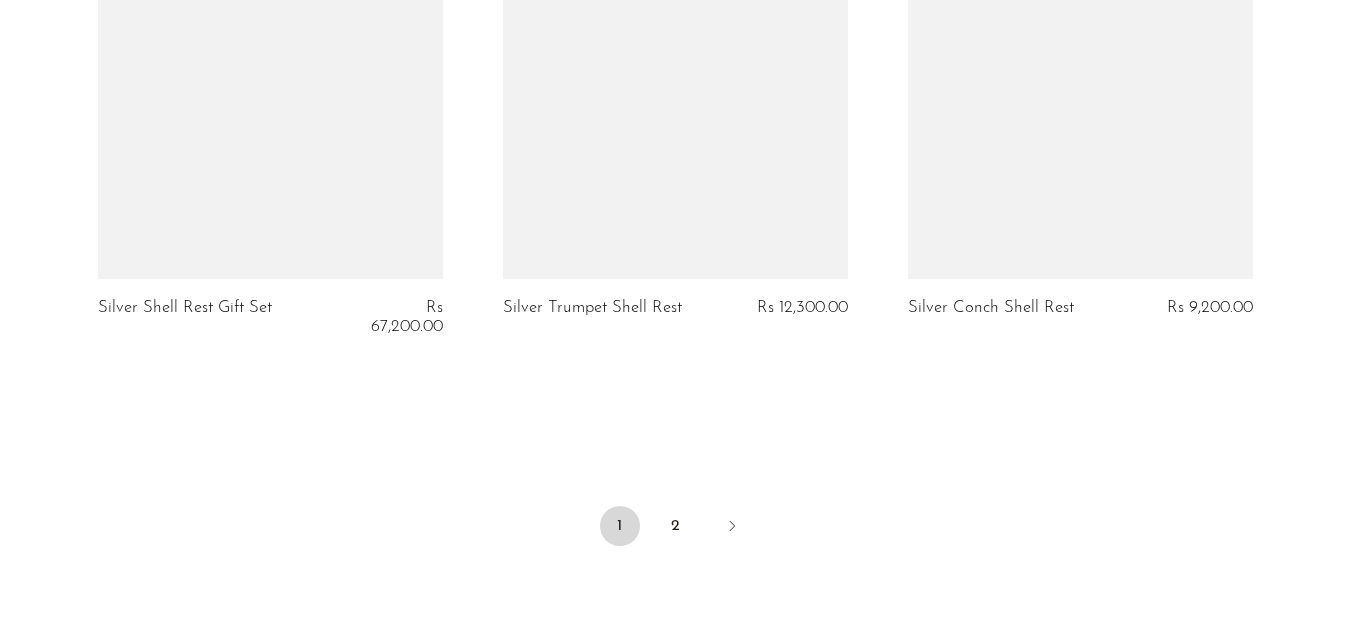 scroll, scrollTop: 7092, scrollLeft: 0, axis: vertical 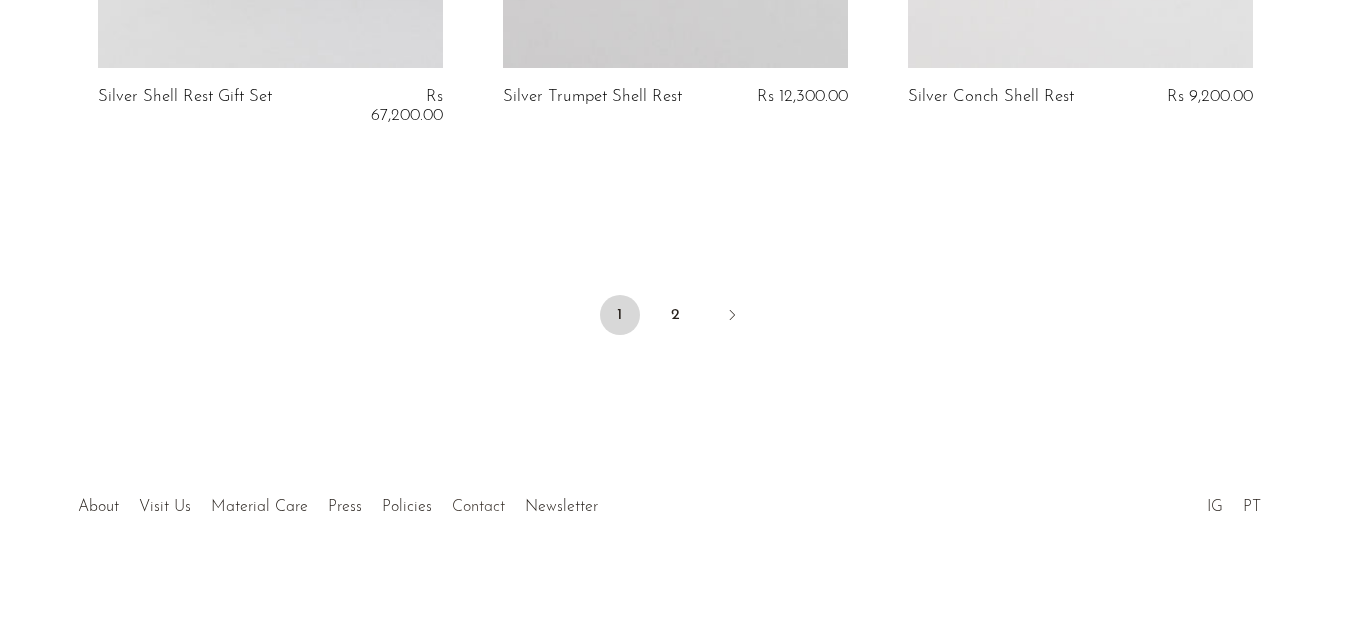 click on "Contact" at bounding box center [478, 507] 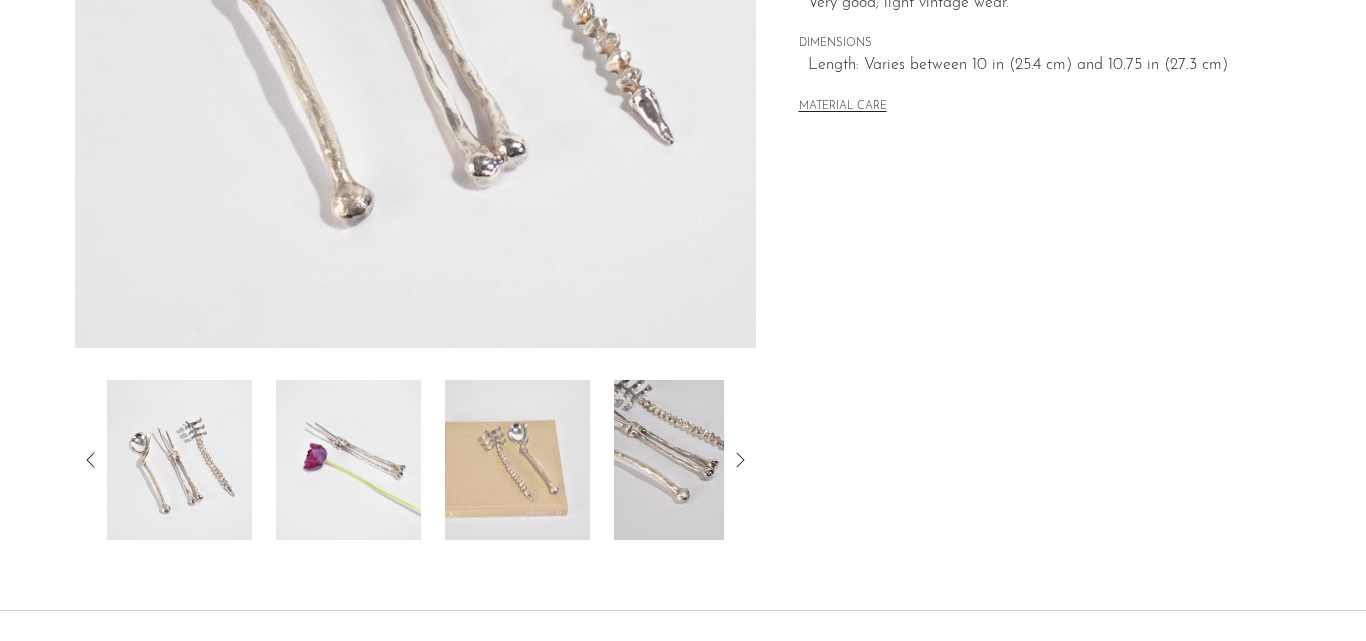 scroll, scrollTop: 261, scrollLeft: 0, axis: vertical 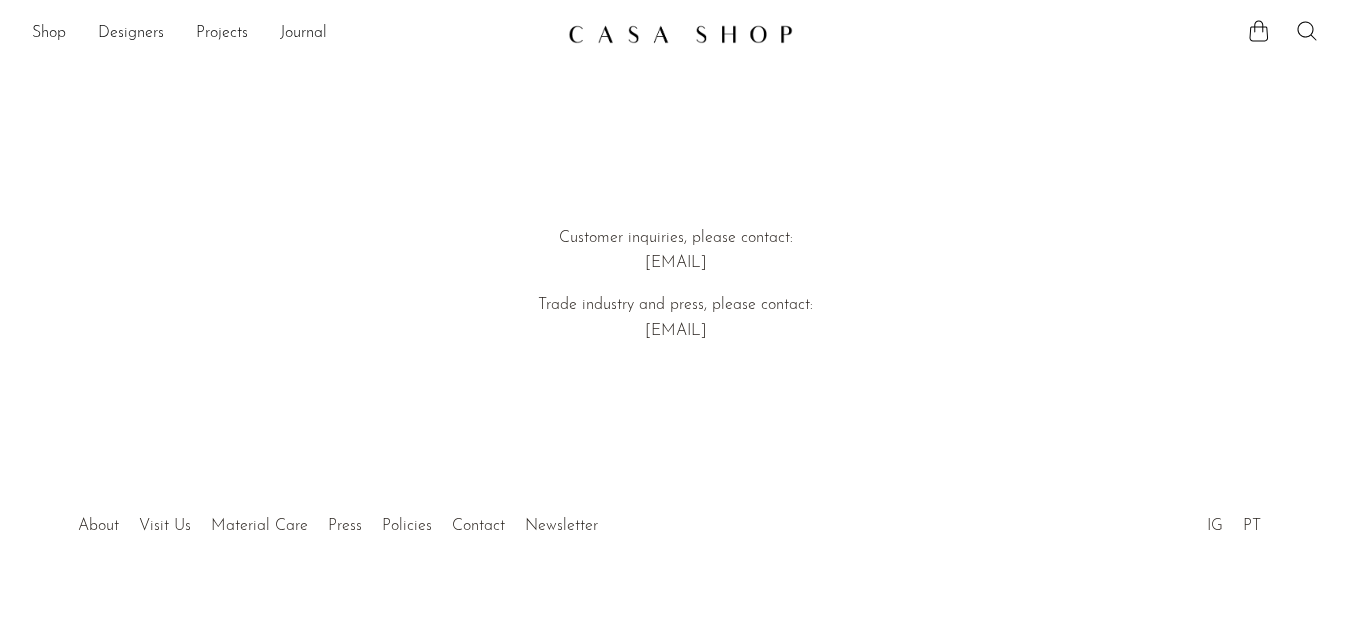 drag, startPoint x: 587, startPoint y: 334, endPoint x: 756, endPoint y: 343, distance: 169.23947 